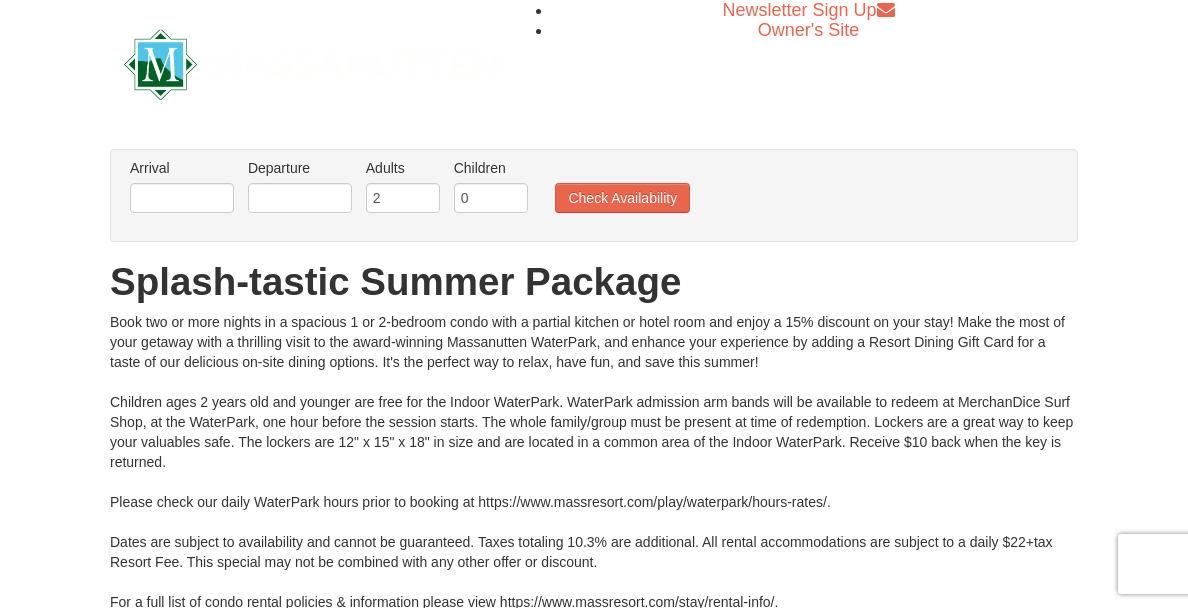 scroll, scrollTop: 0, scrollLeft: 0, axis: both 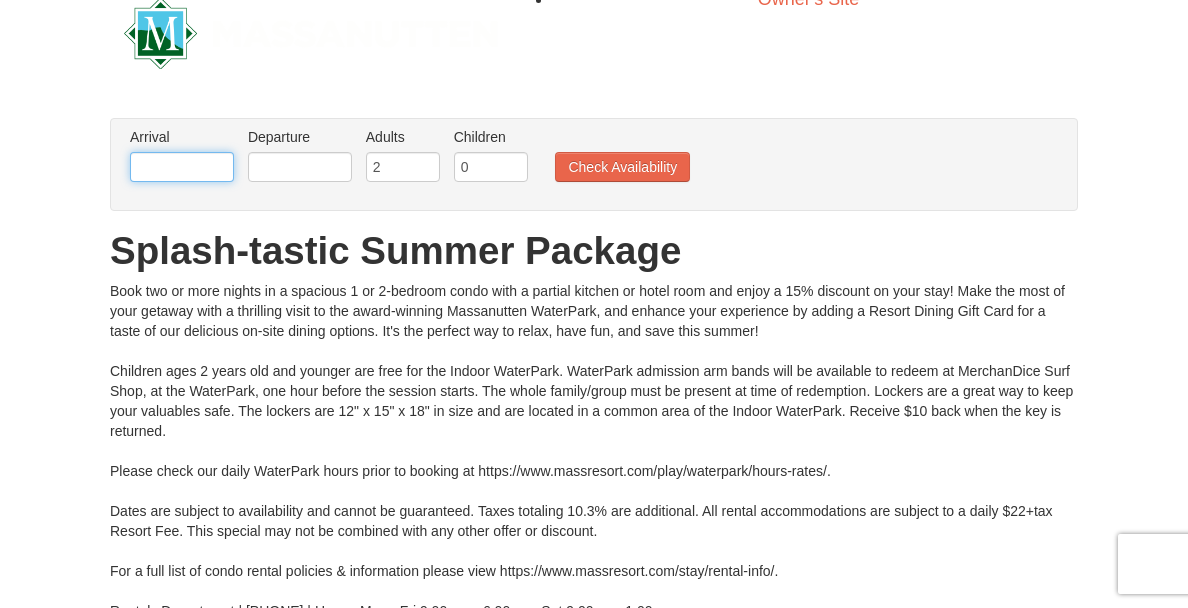 click at bounding box center (182, 167) 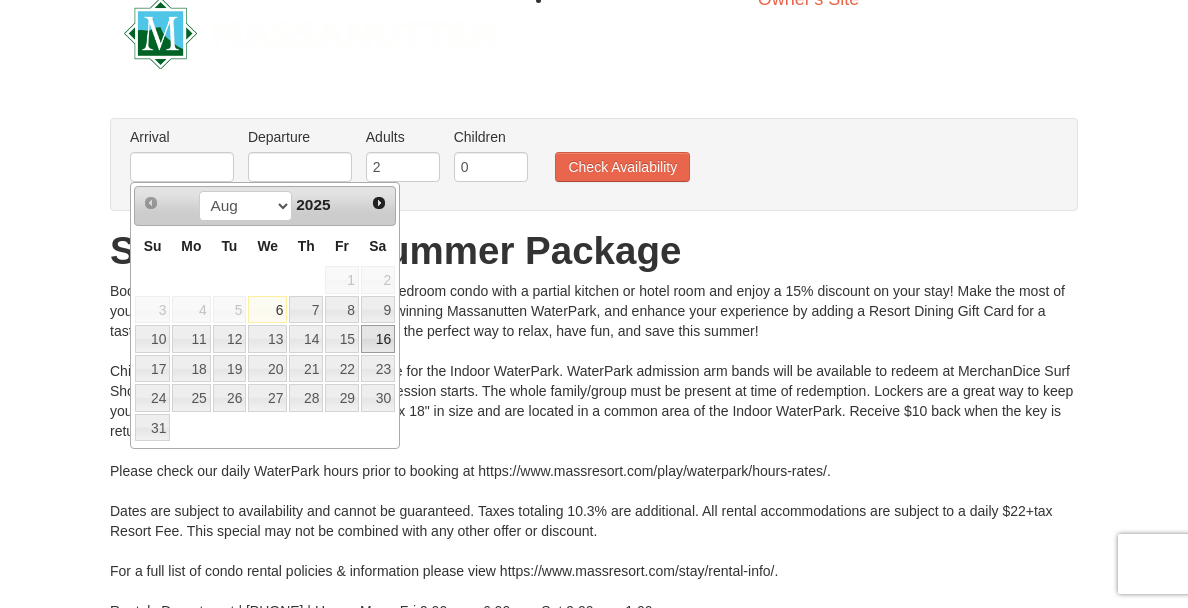 click on "16" at bounding box center [378, 339] 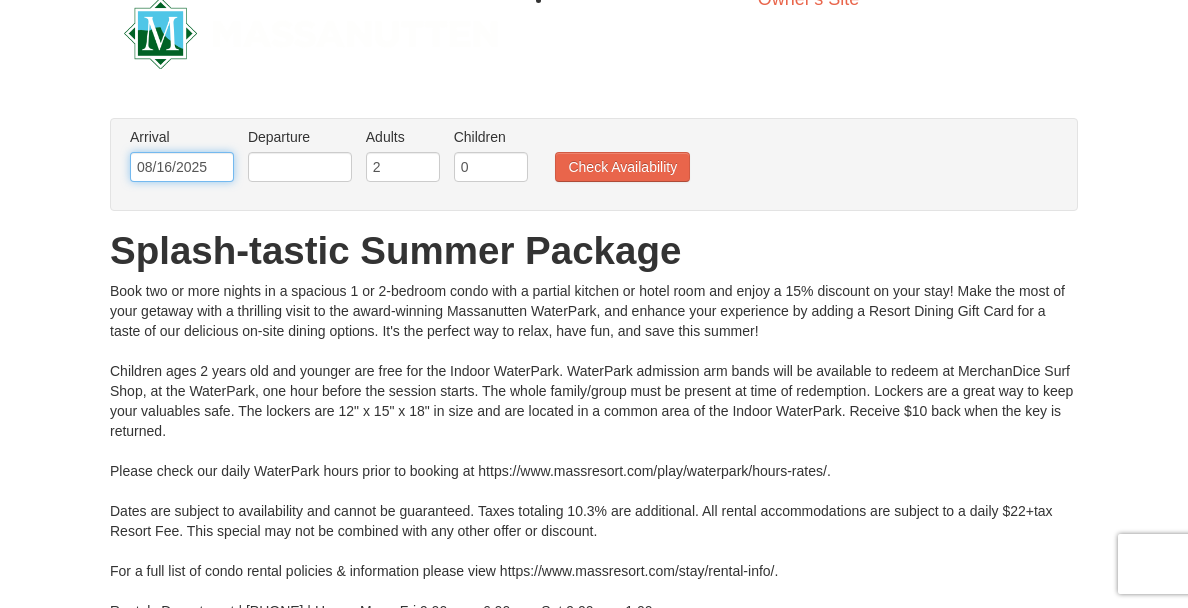 click on "08/16/2025" at bounding box center [182, 167] 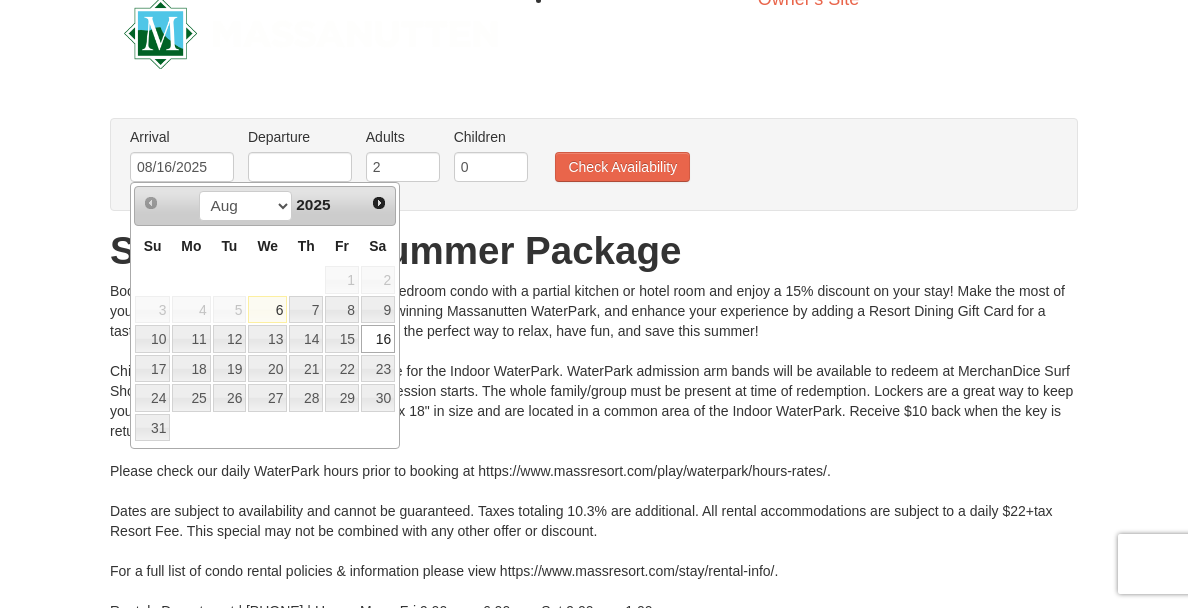 click on "15" at bounding box center (342, 339) 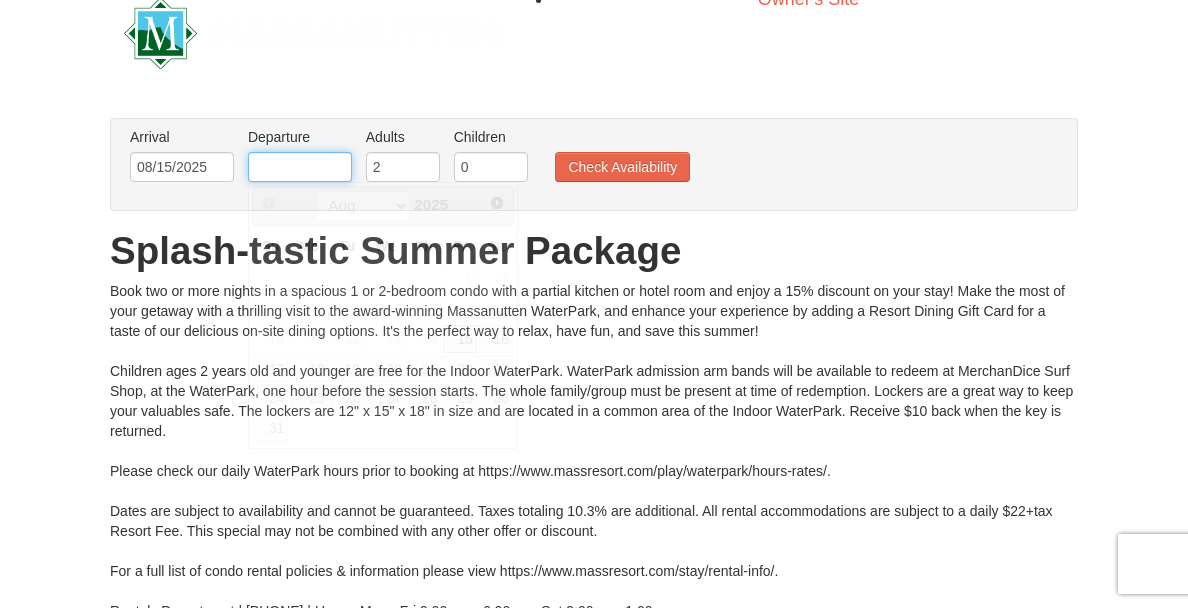 click at bounding box center (300, 167) 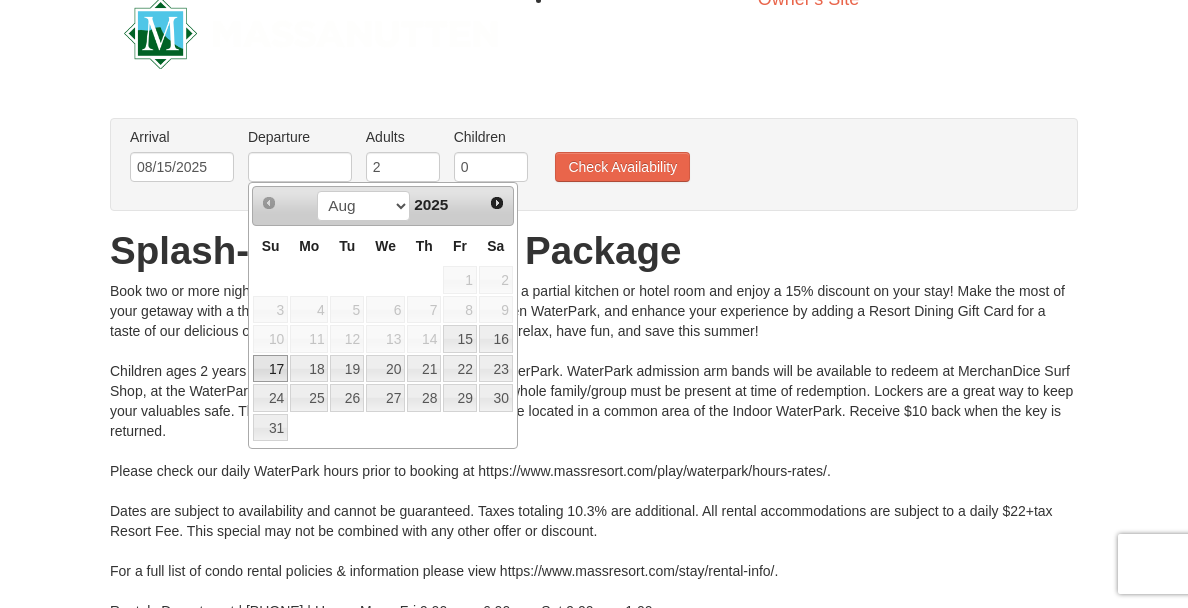 click on "17" at bounding box center [270, 369] 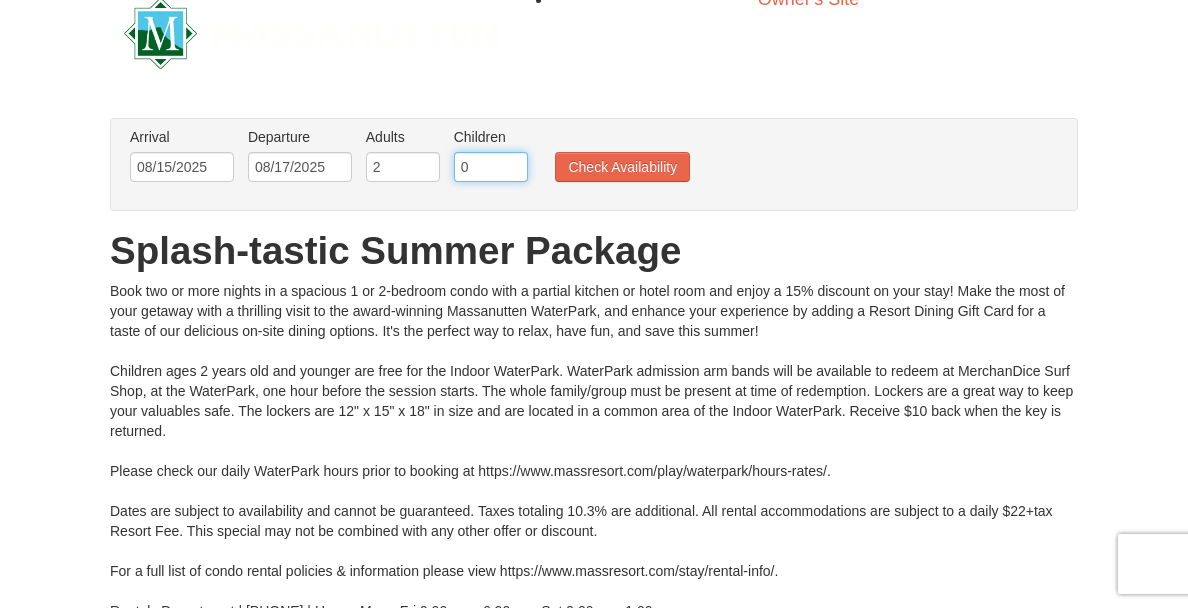 click on "0" at bounding box center [491, 167] 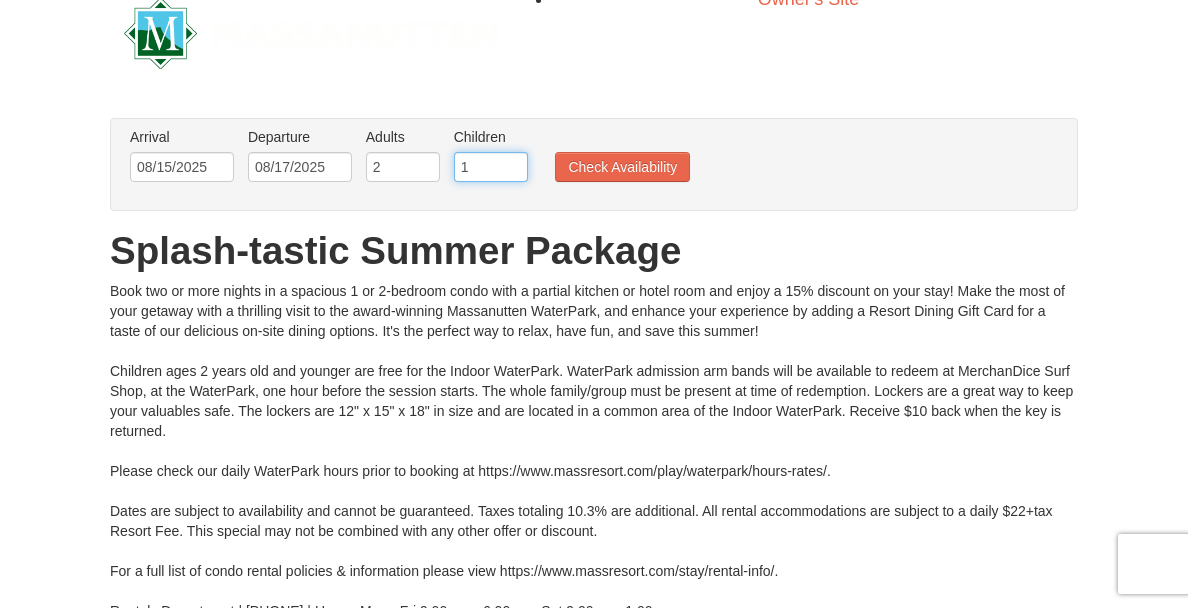 click on "1" at bounding box center (491, 167) 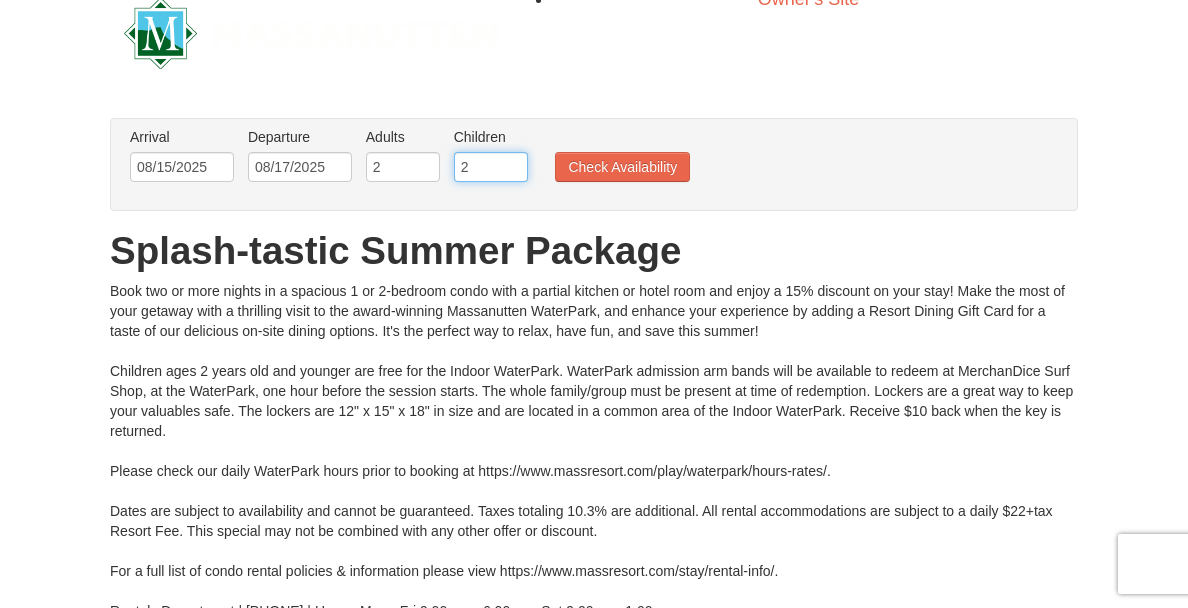 type on "2" 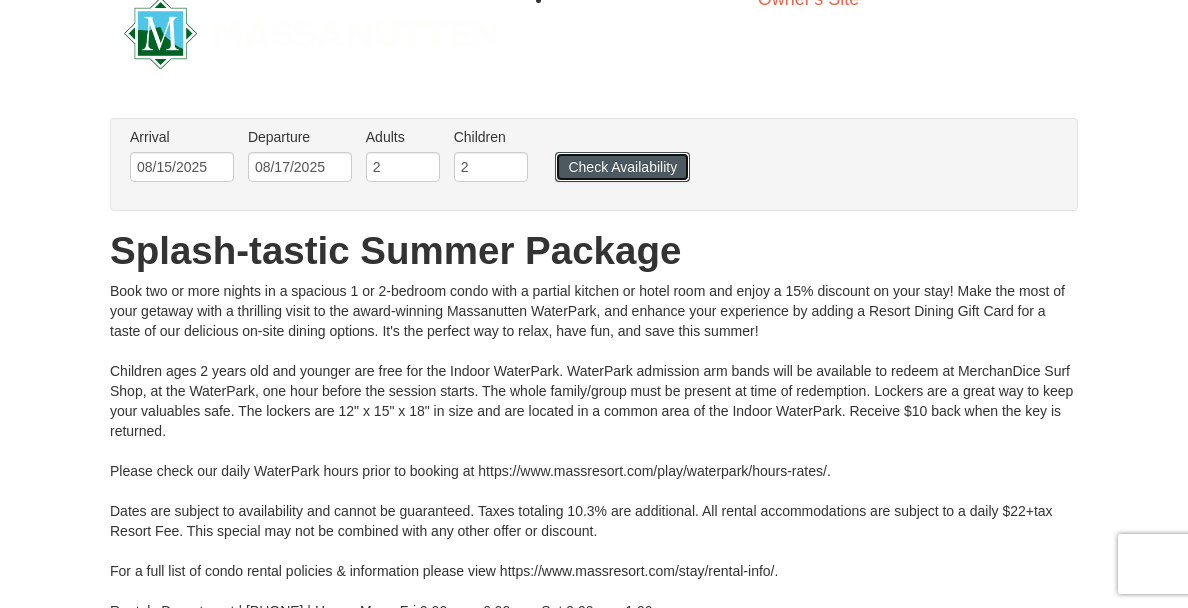 click on "Check Availability" at bounding box center (622, 167) 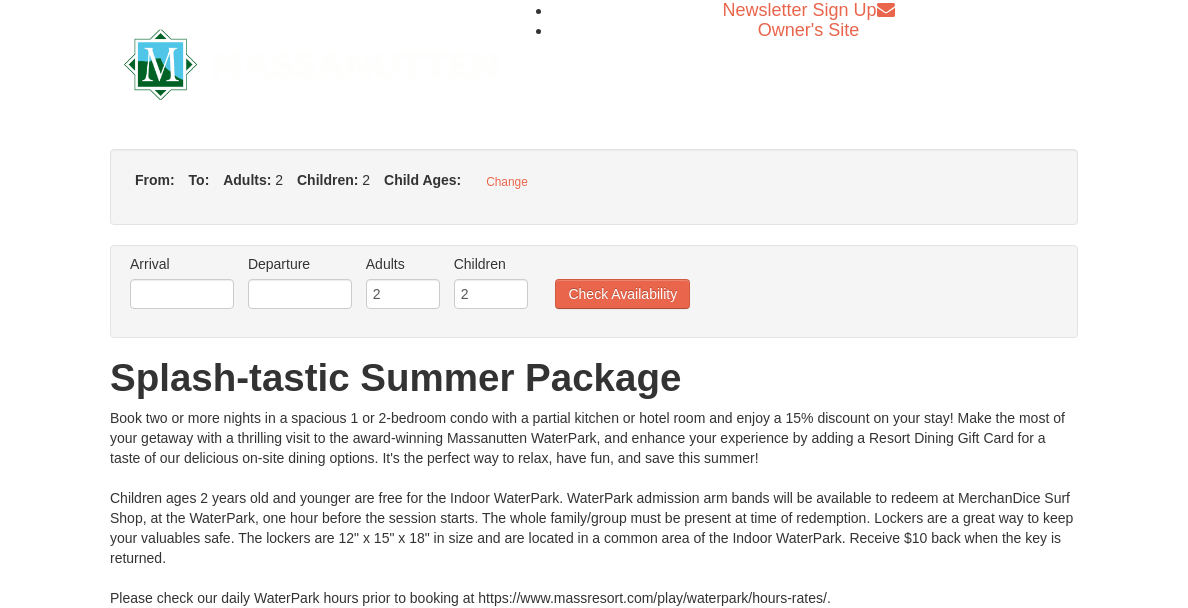 type on "08/15/2025" 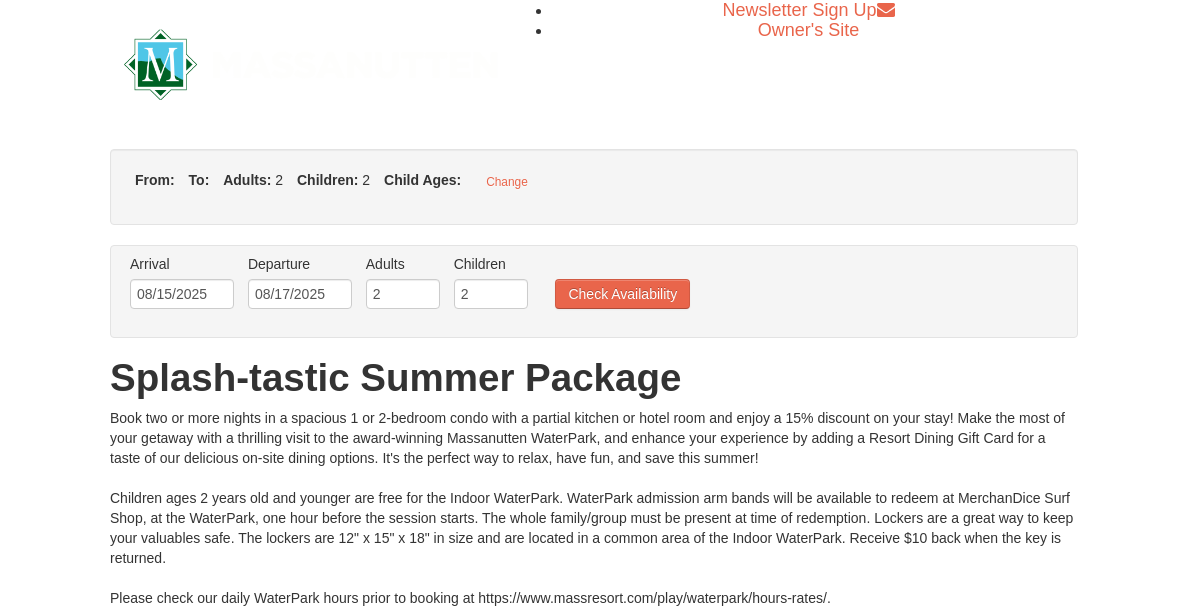 scroll, scrollTop: 0, scrollLeft: 0, axis: both 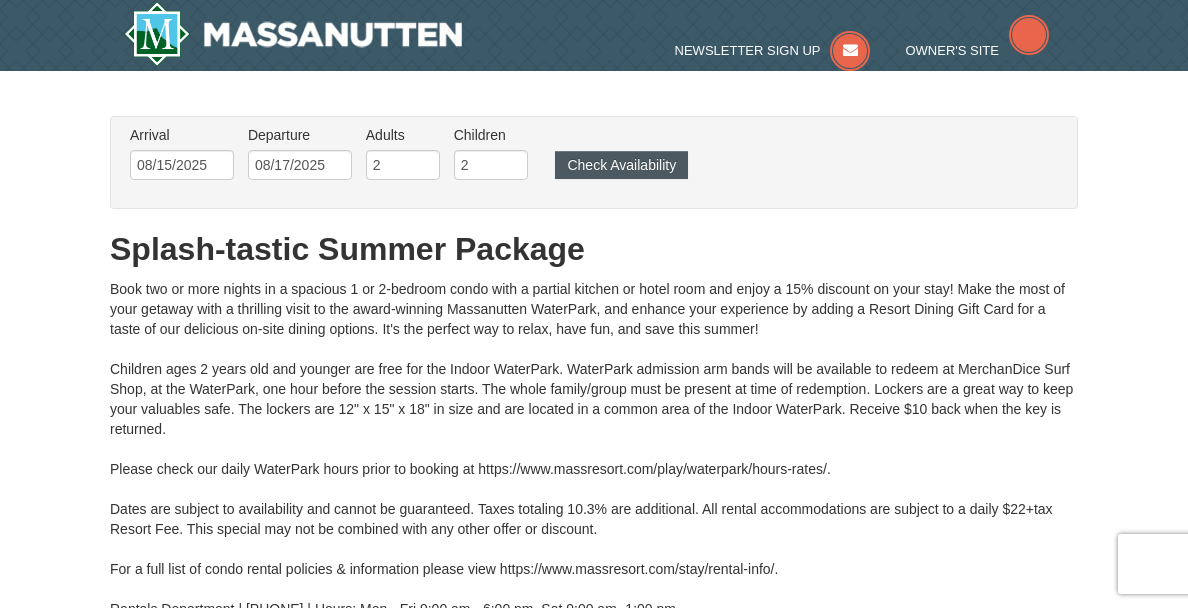 type on "08/15/2025" 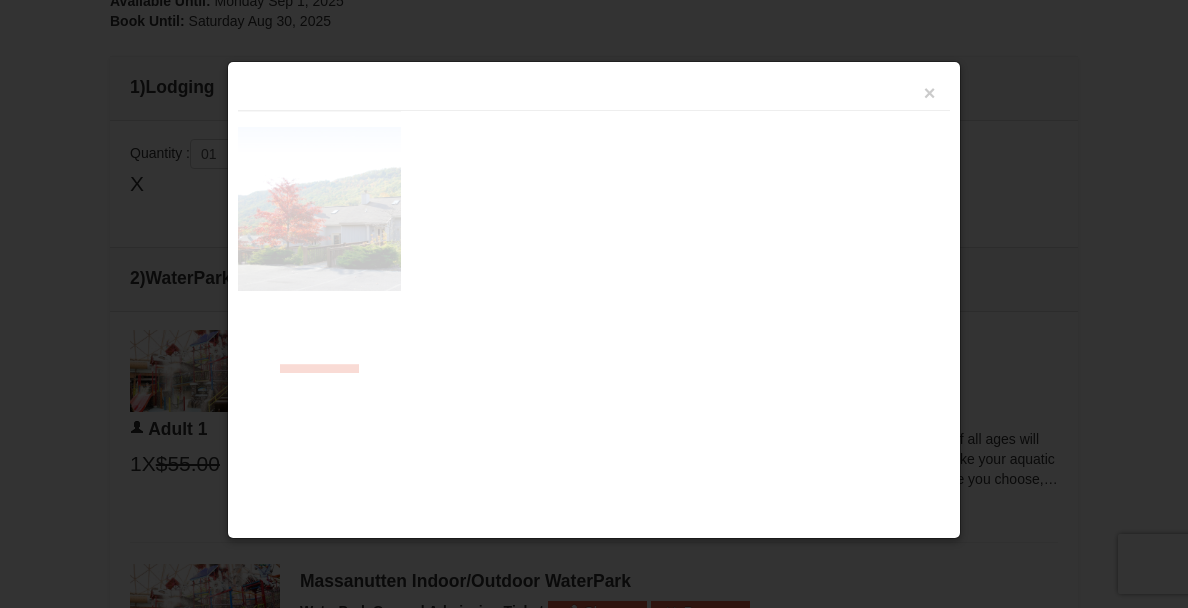 scroll, scrollTop: 771, scrollLeft: 0, axis: vertical 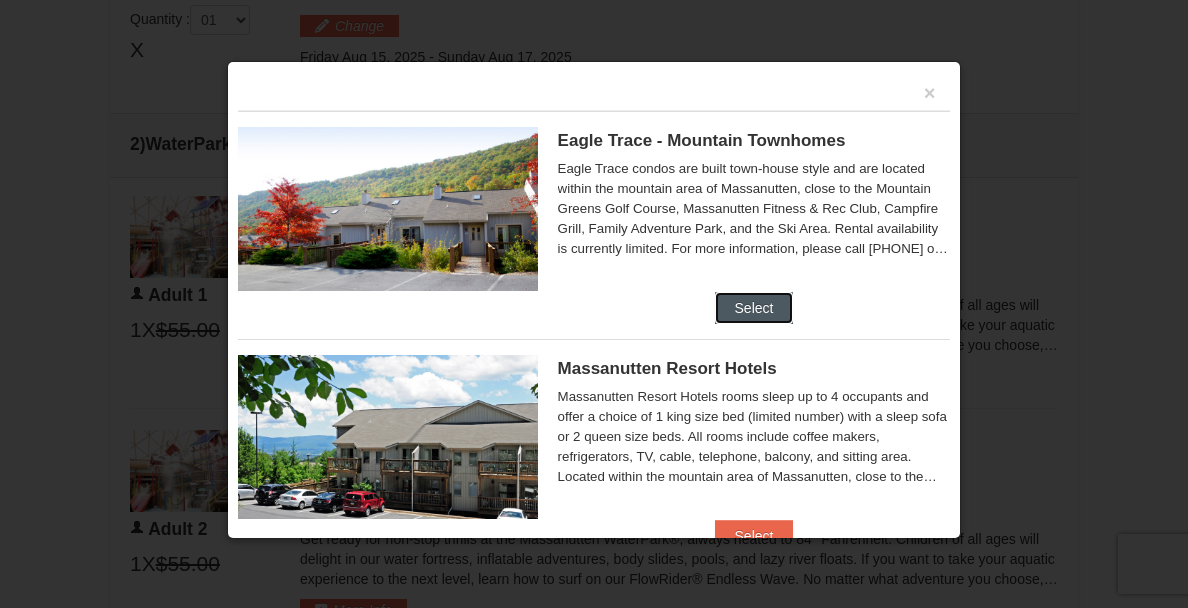 click on "Select" at bounding box center (754, 308) 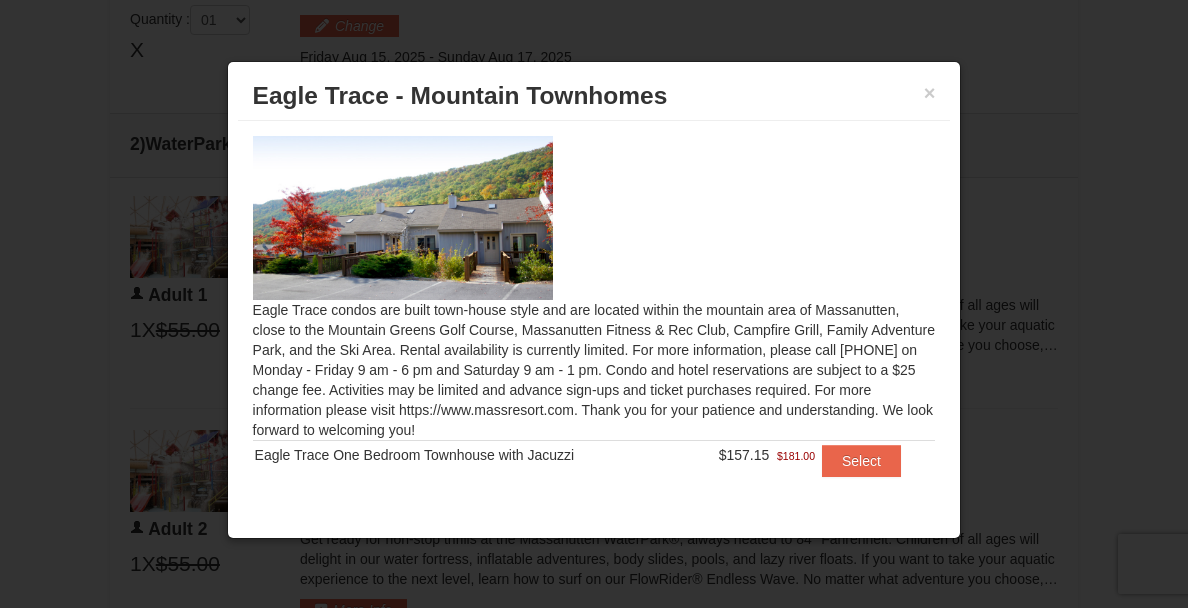 scroll, scrollTop: 23, scrollLeft: 0, axis: vertical 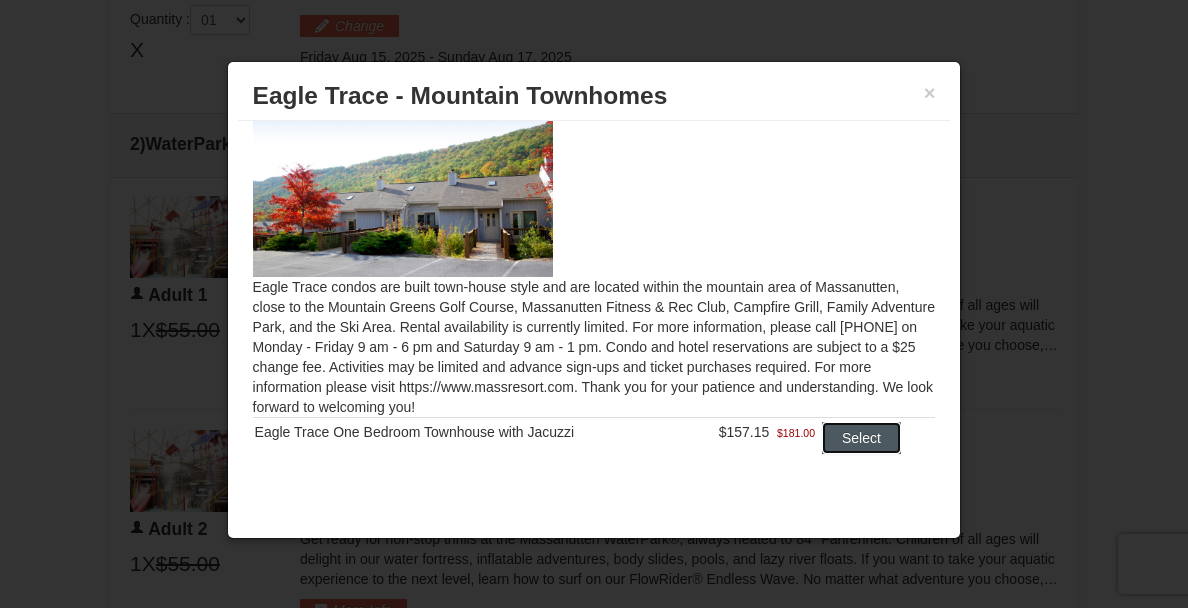 click on "Select" at bounding box center (861, 438) 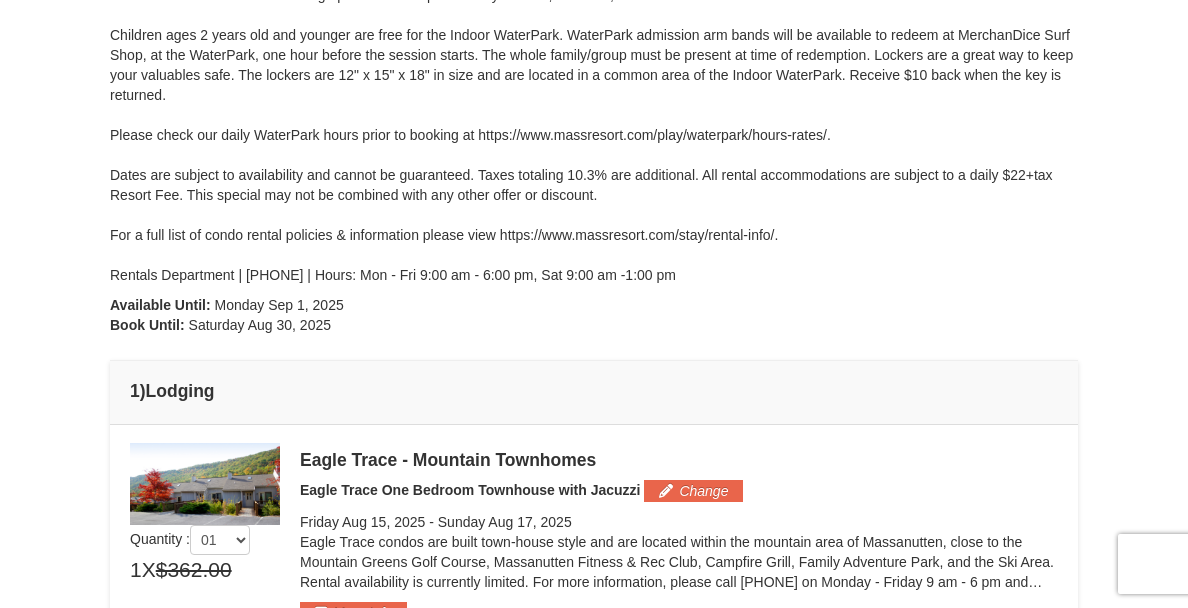scroll, scrollTop: 0, scrollLeft: 0, axis: both 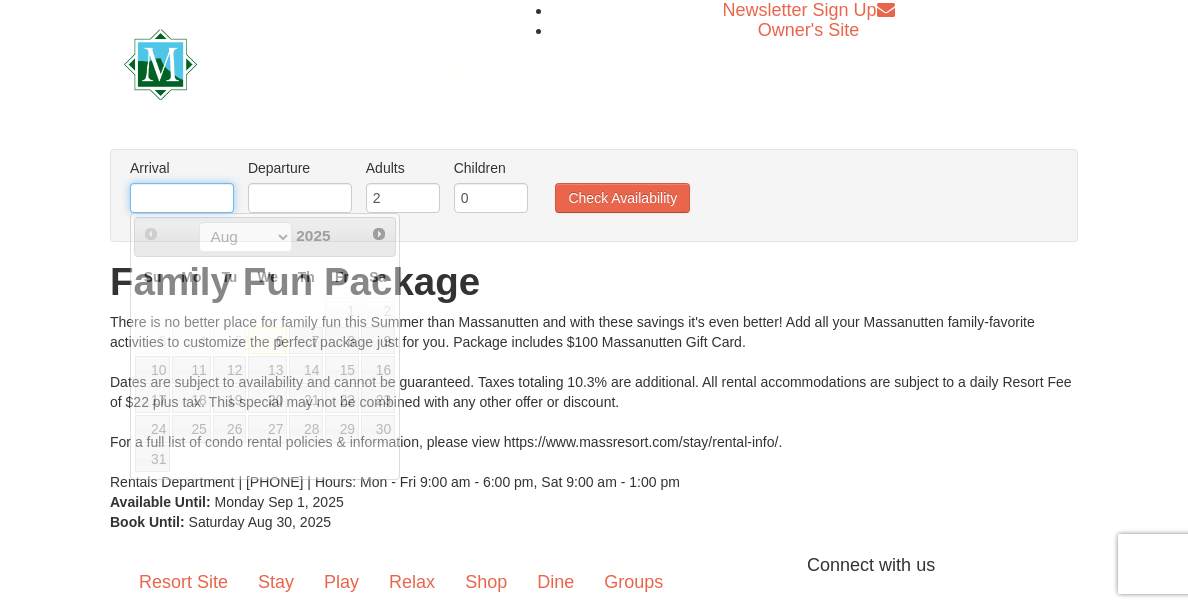click at bounding box center [182, 198] 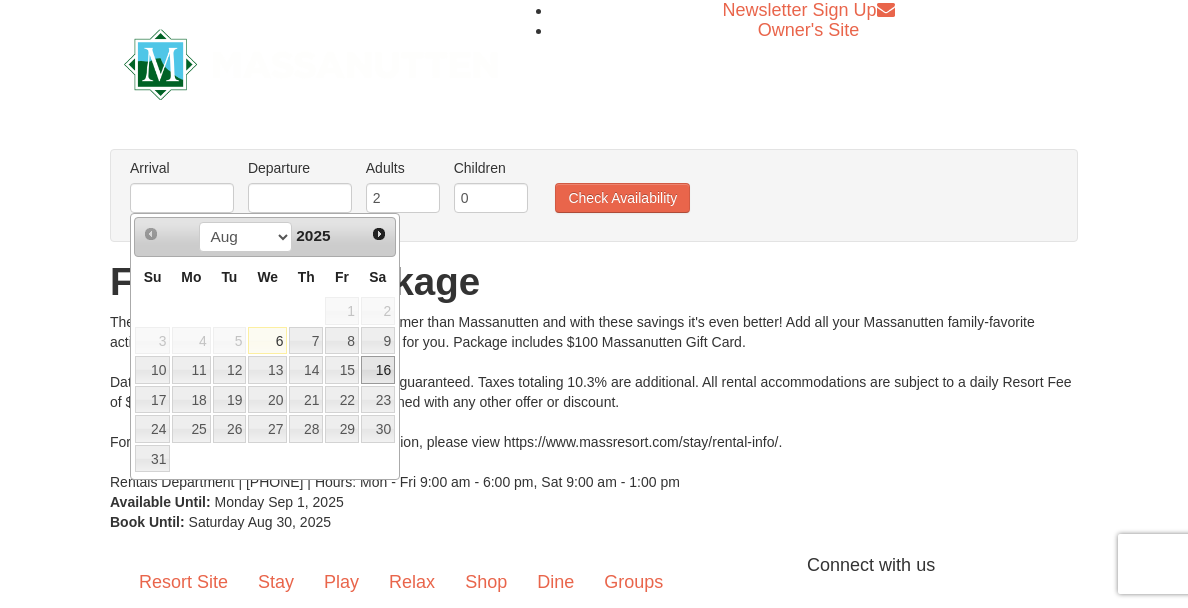 click on "16" at bounding box center [378, 370] 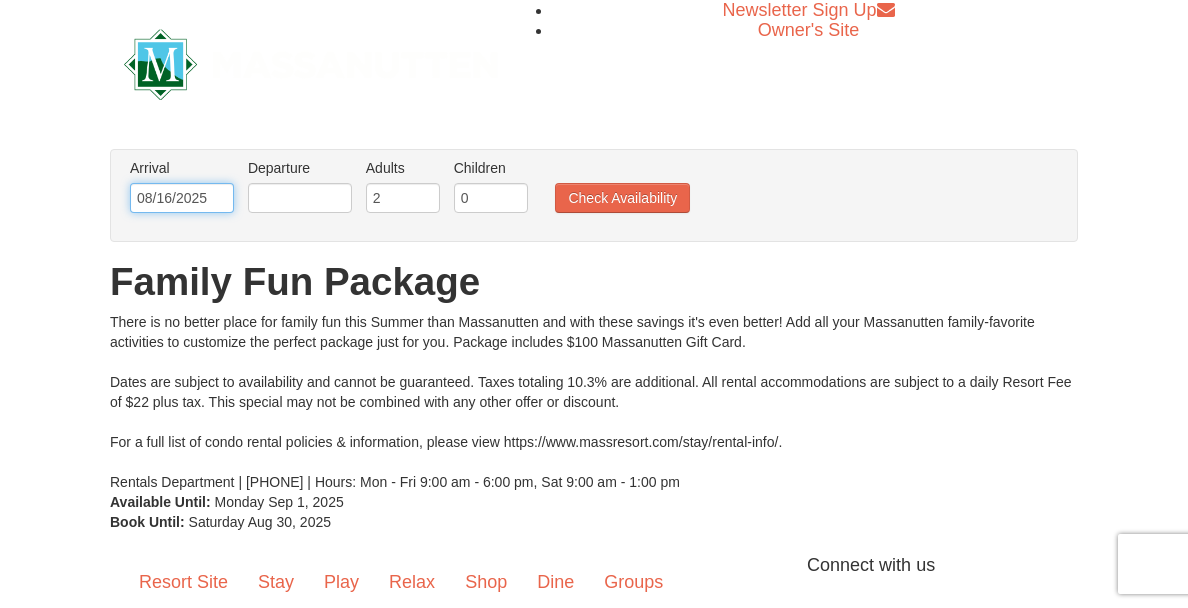 click on "08/16/2025" at bounding box center [182, 198] 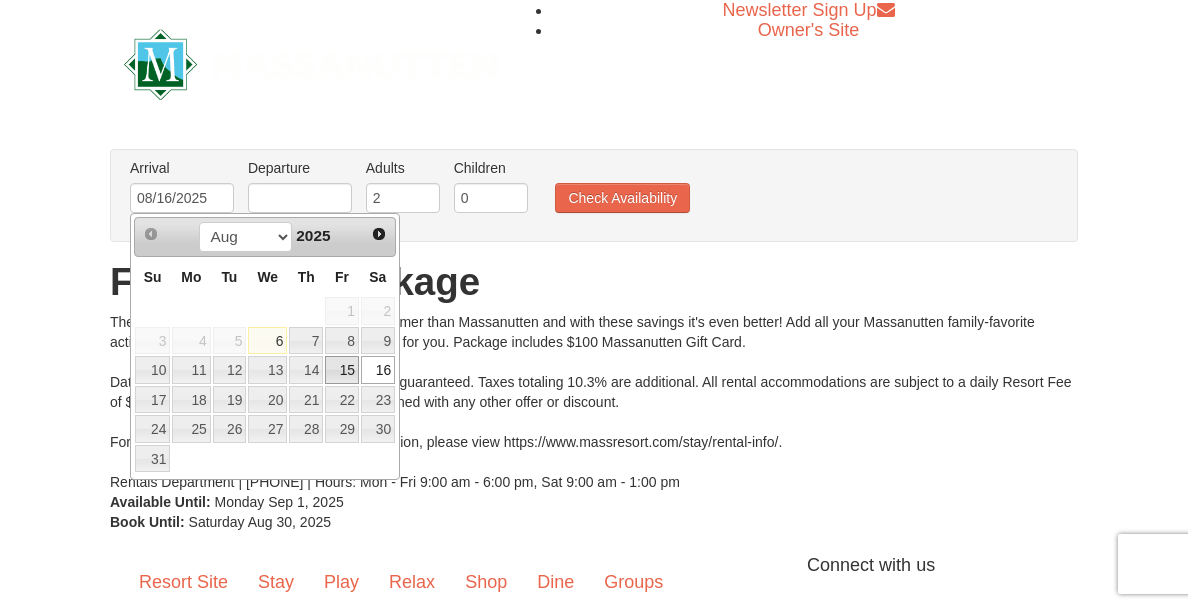 click on "15" at bounding box center (342, 370) 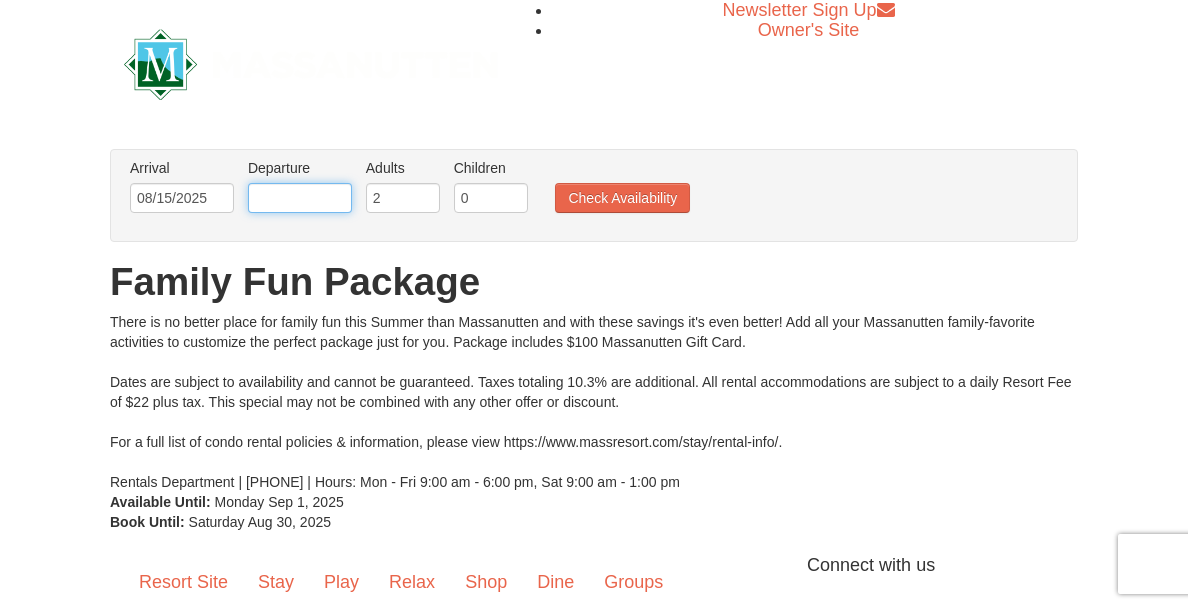 click at bounding box center (300, 198) 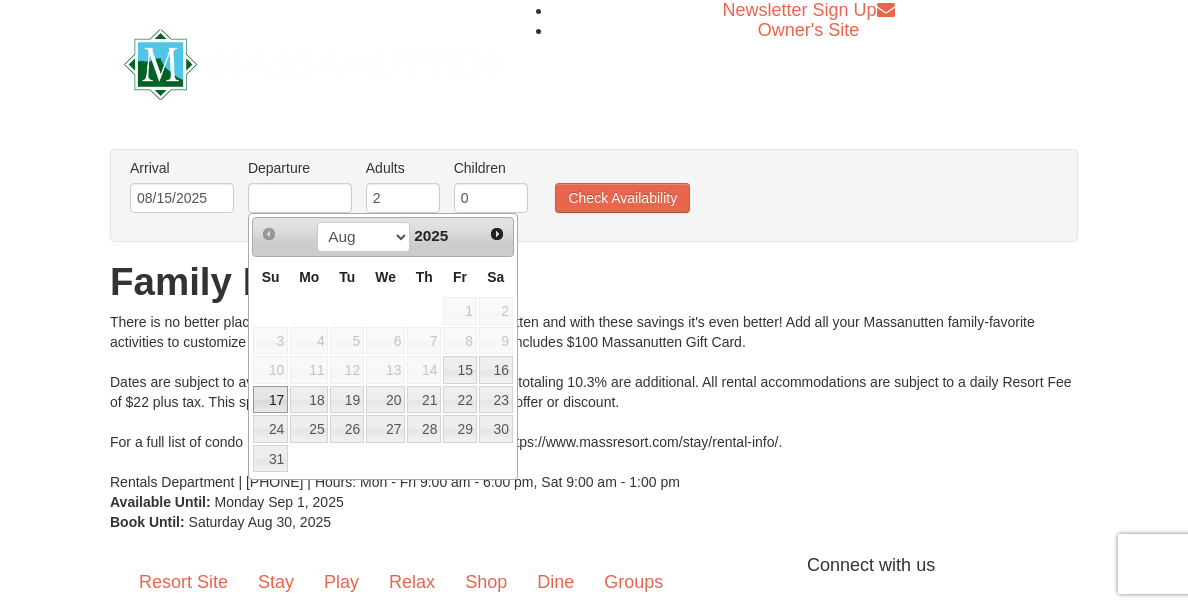 click on "17" at bounding box center (270, 400) 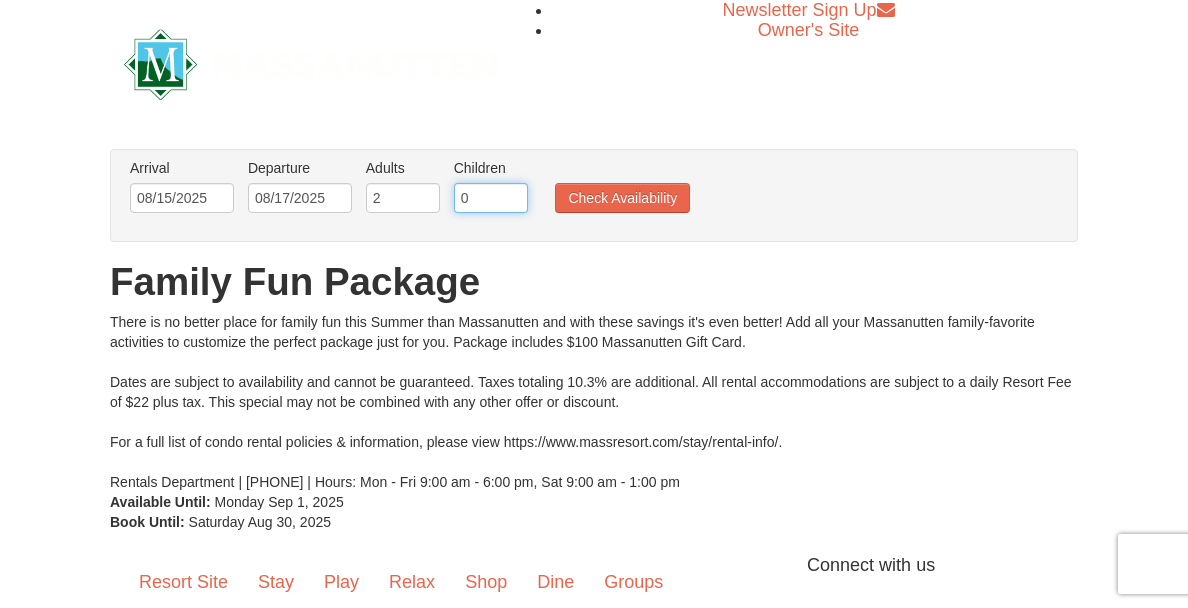 click on "0" at bounding box center (491, 198) 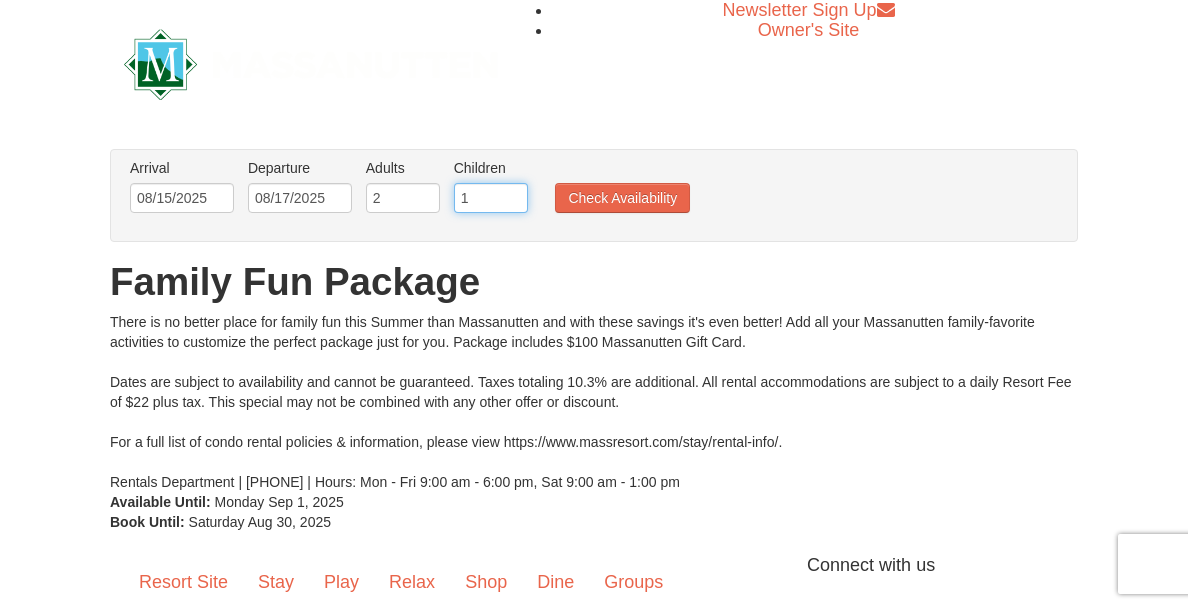 click on "1" at bounding box center (491, 198) 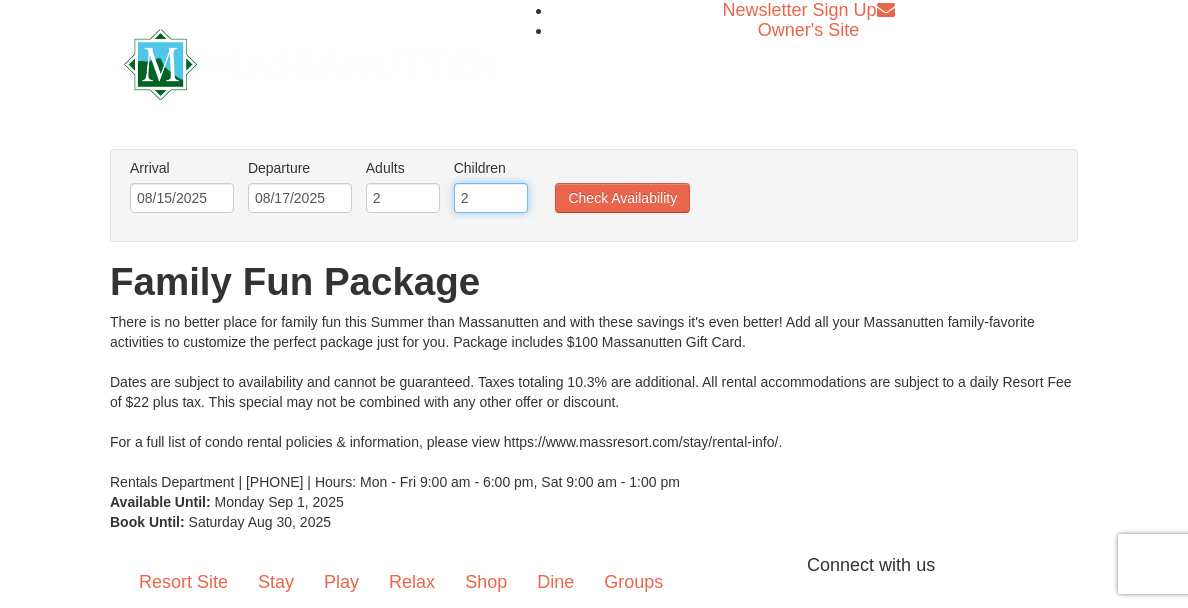 type on "2" 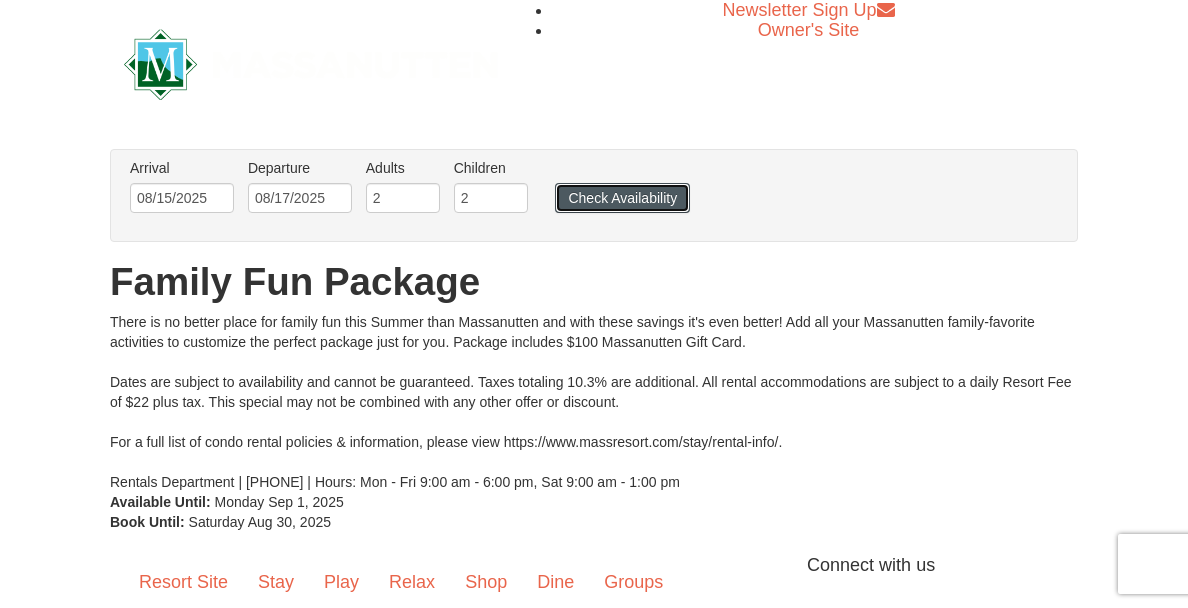 click on "Check Availability" at bounding box center (622, 198) 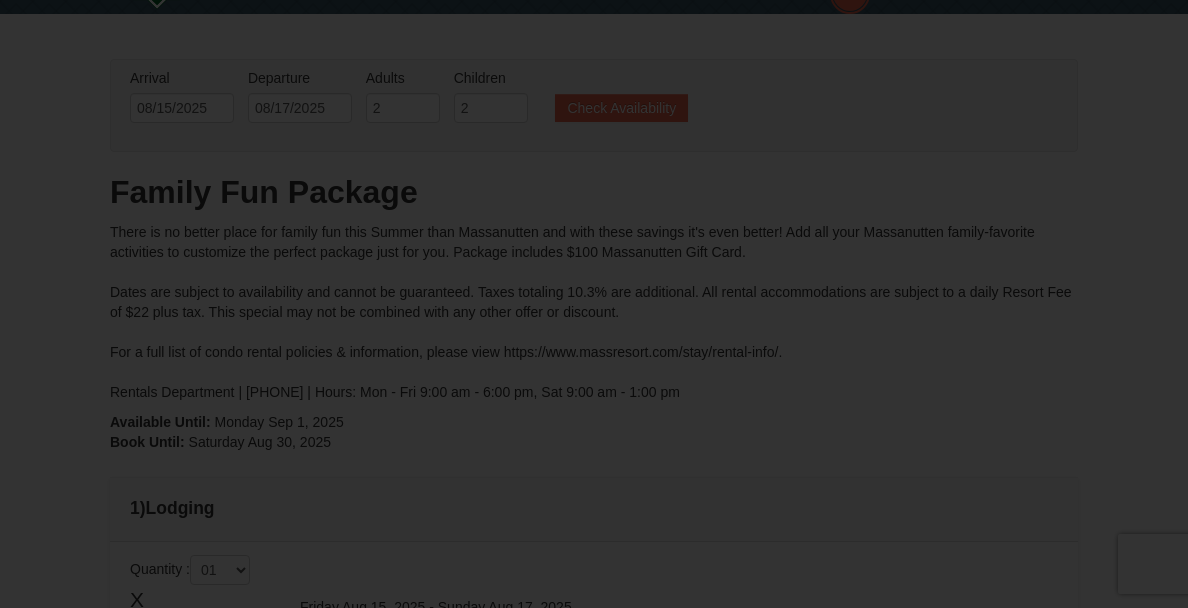type on "08/15/2025" 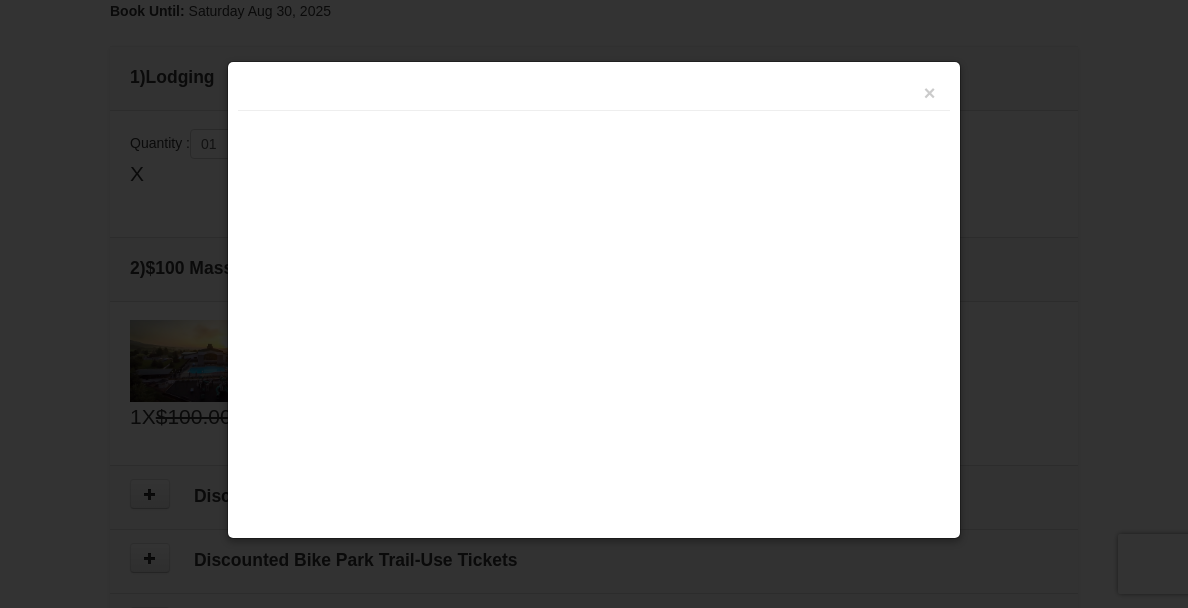 scroll, scrollTop: 577, scrollLeft: 0, axis: vertical 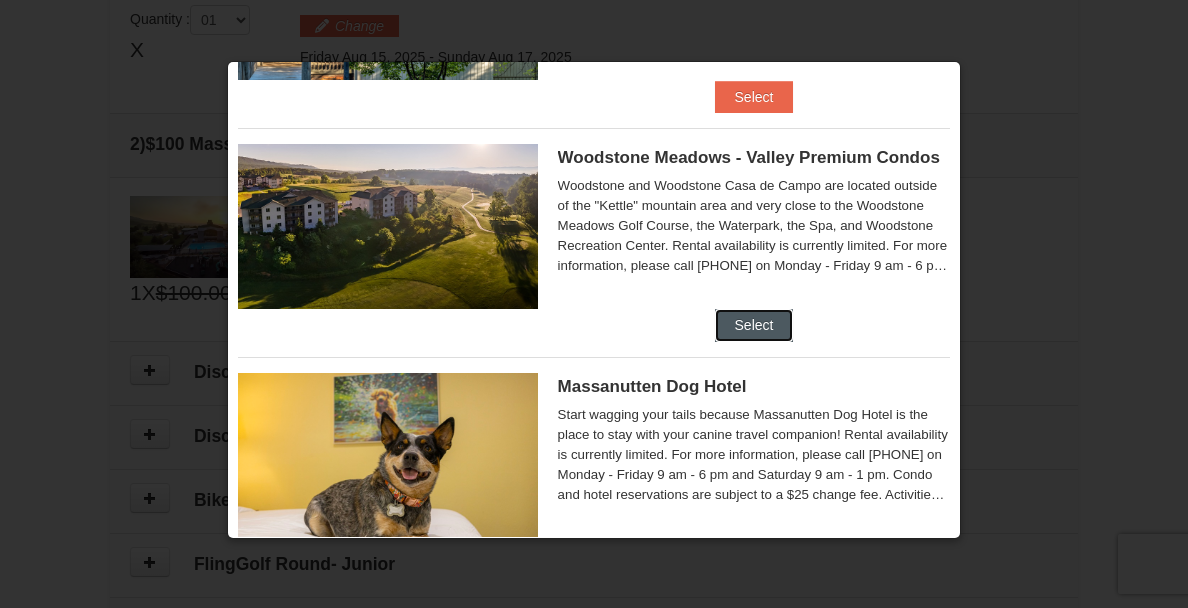 click on "Select" at bounding box center (754, 325) 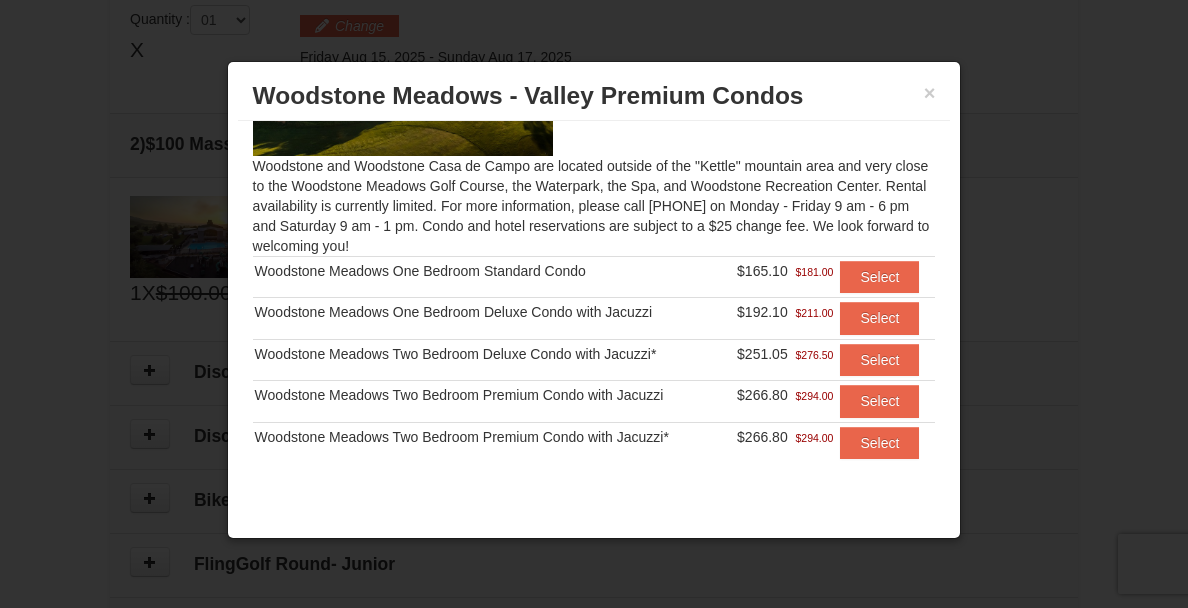 scroll, scrollTop: 149, scrollLeft: 0, axis: vertical 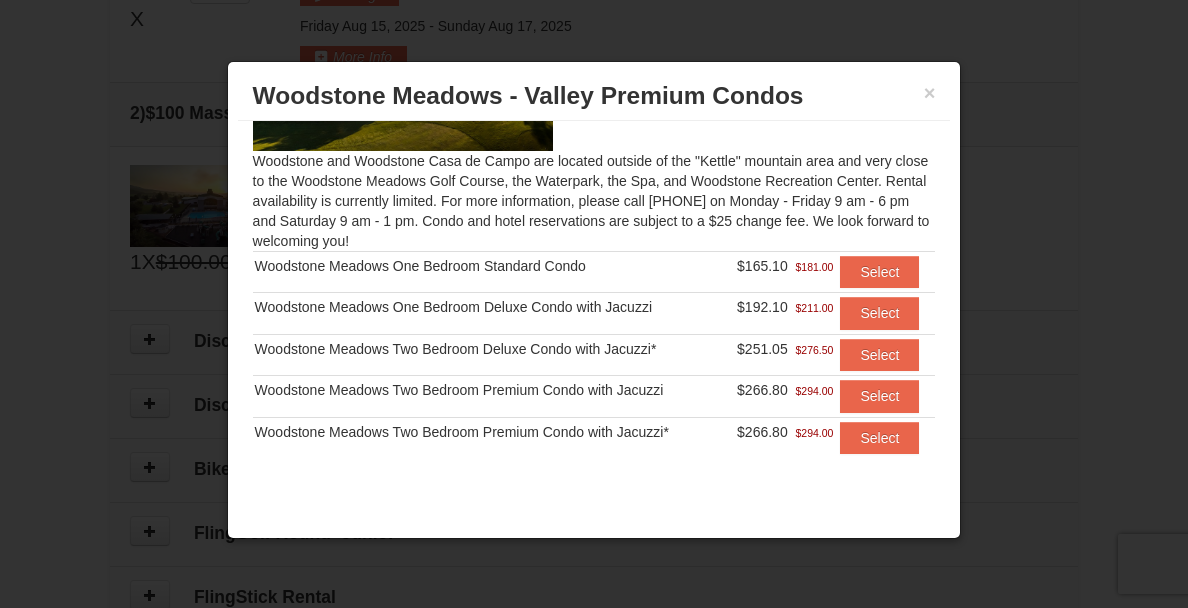 click on "$266.80
$294.00" at bounding box center (779, 396) 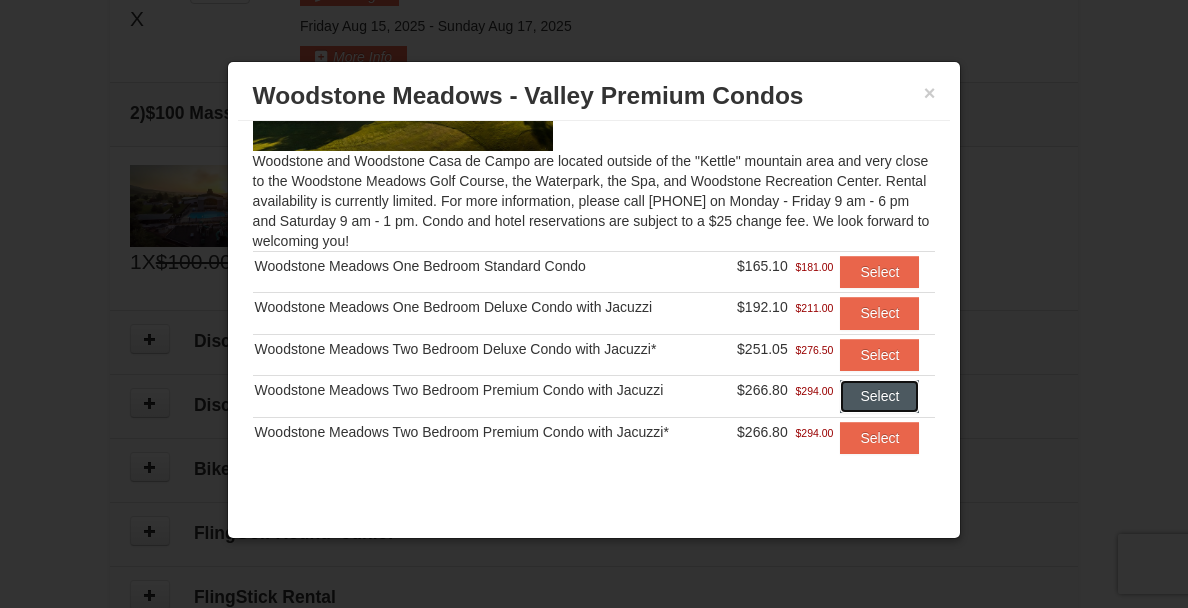 click on "Select" at bounding box center (879, 396) 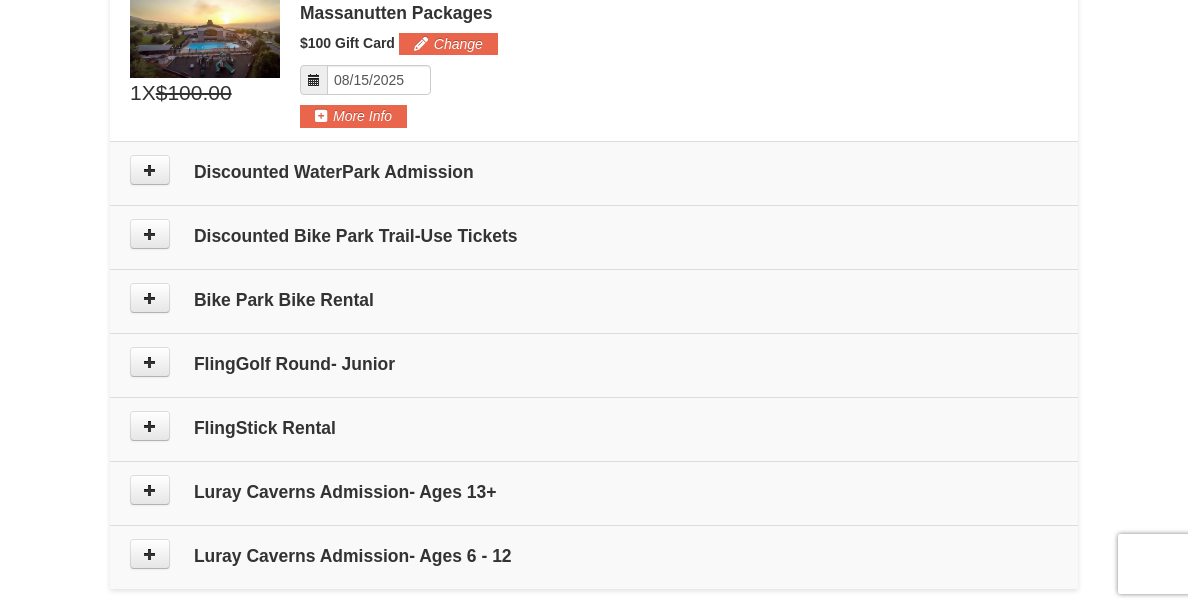 scroll, scrollTop: 894, scrollLeft: 0, axis: vertical 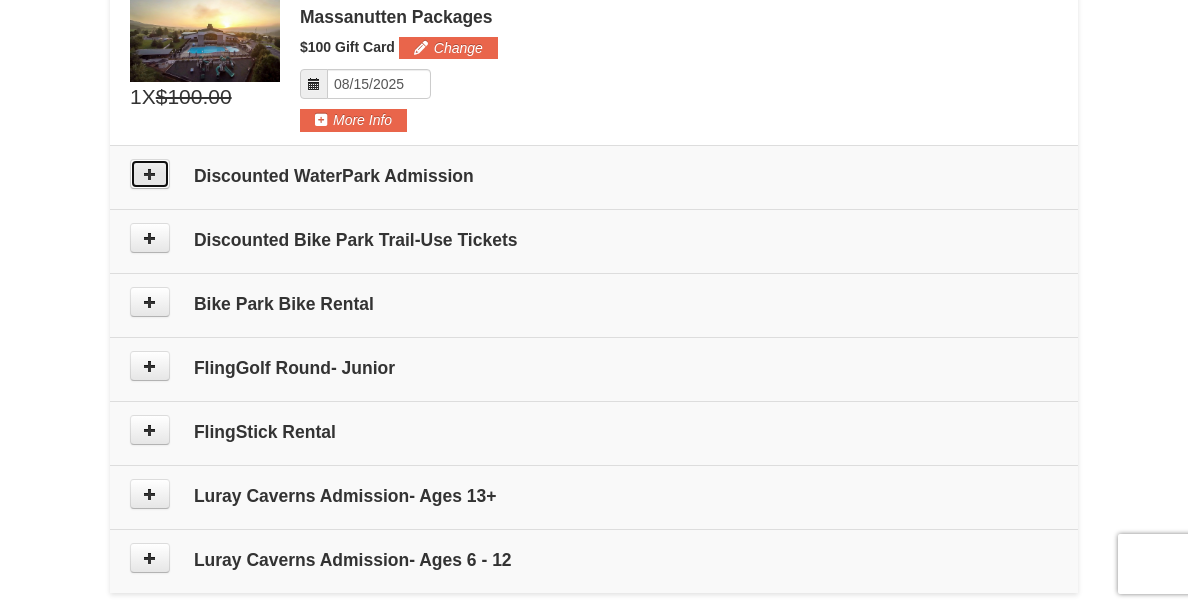 click at bounding box center (150, 174) 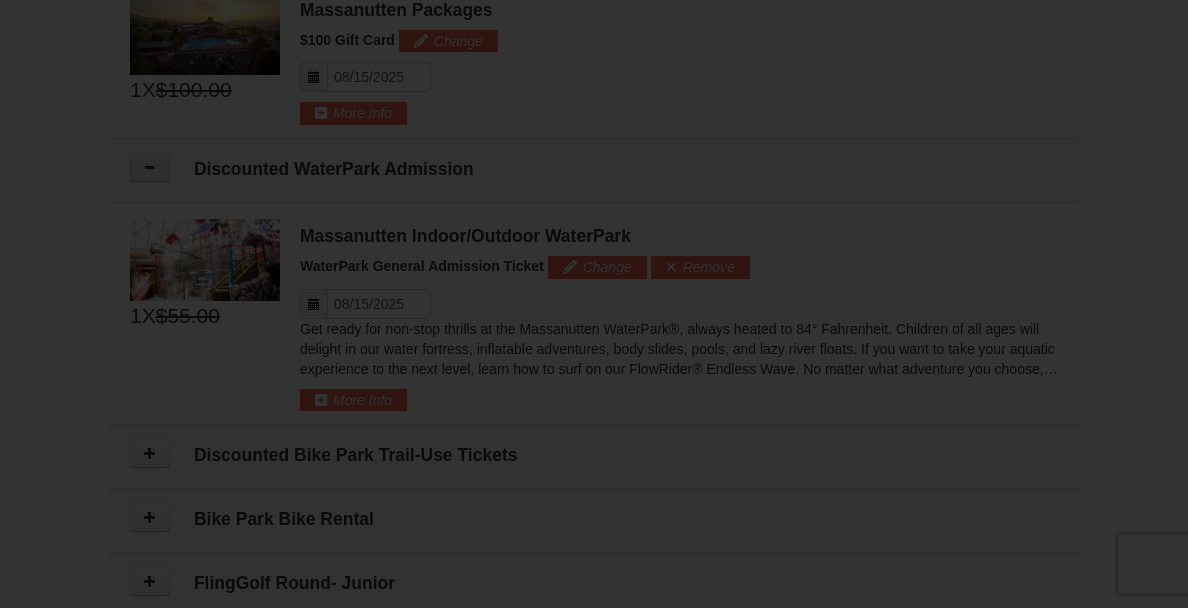 scroll, scrollTop: 981, scrollLeft: 0, axis: vertical 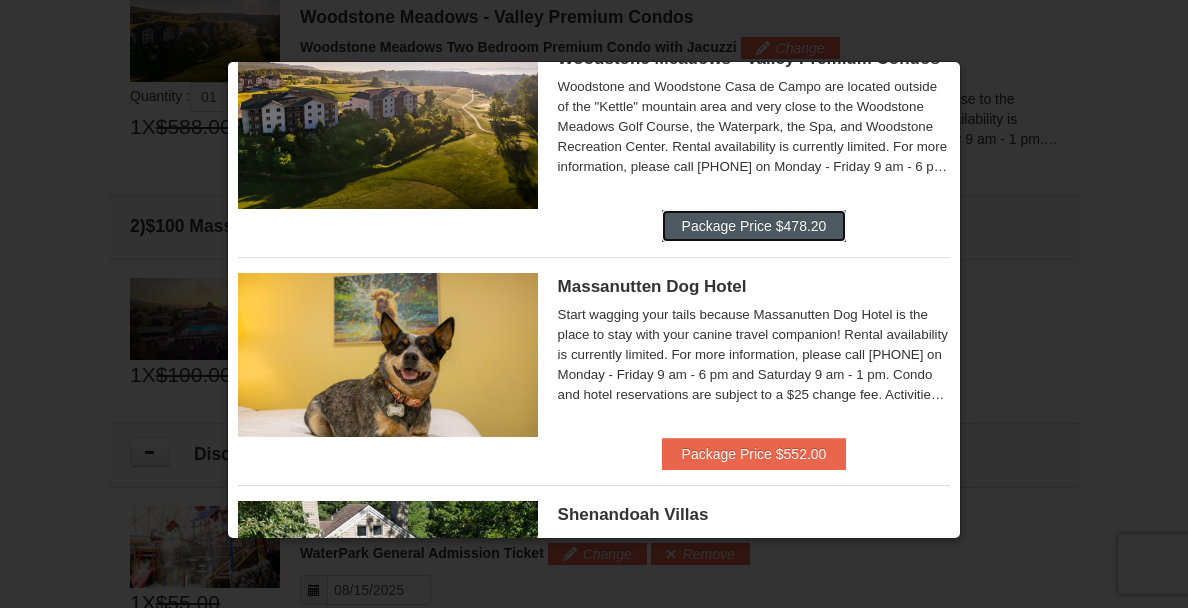 click on "Package Price $478.20" at bounding box center (754, 226) 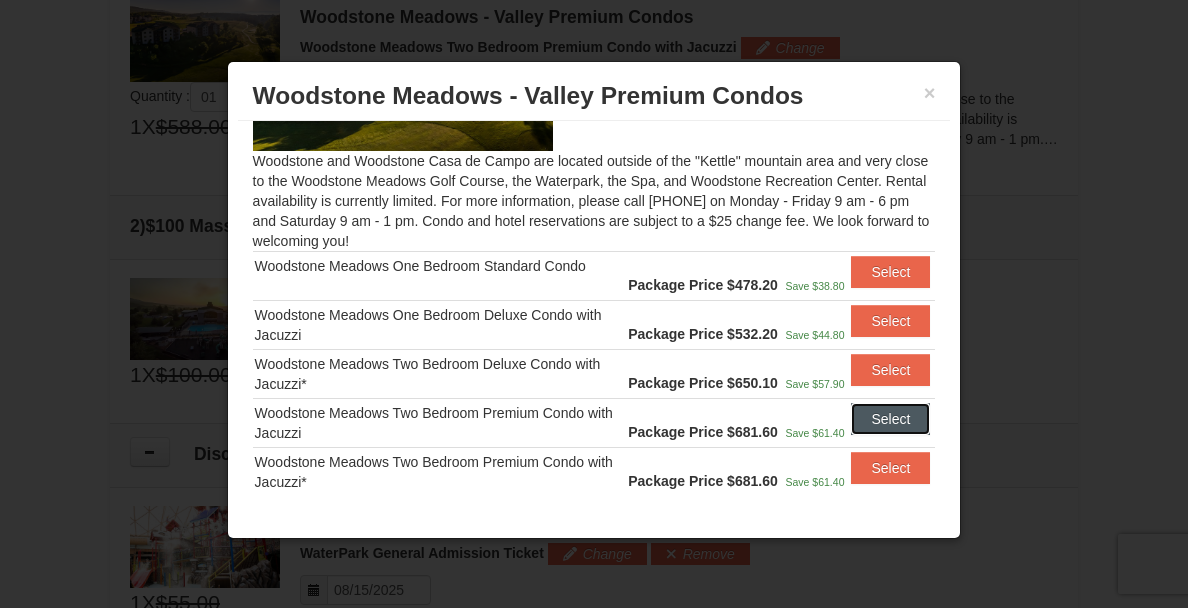 click on "Select" at bounding box center [890, 419] 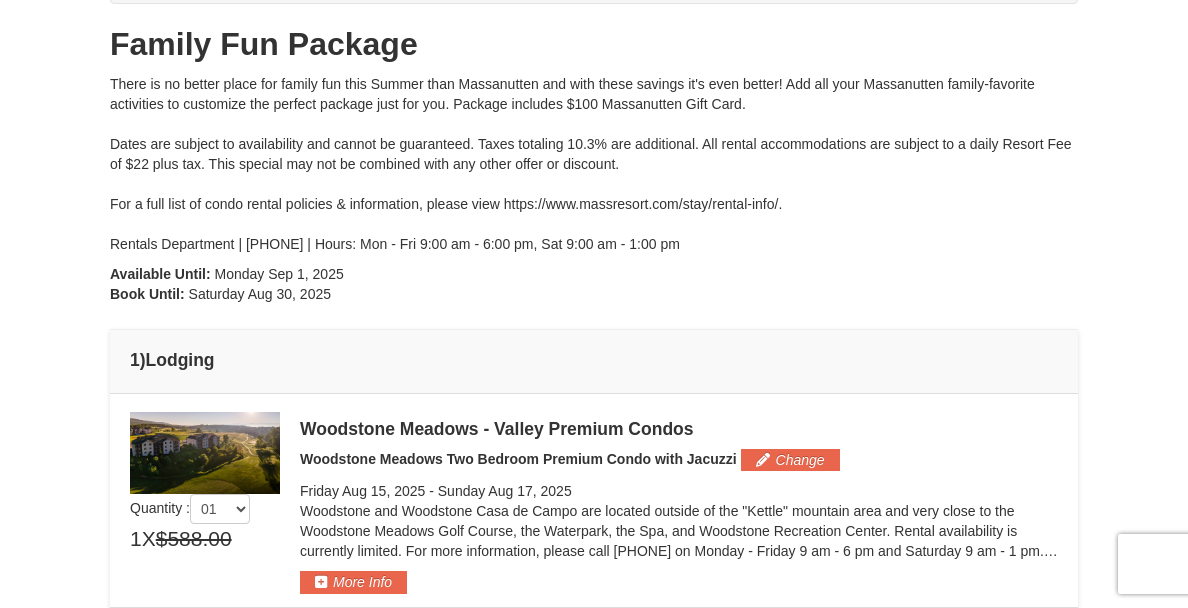 scroll, scrollTop: 0, scrollLeft: 0, axis: both 